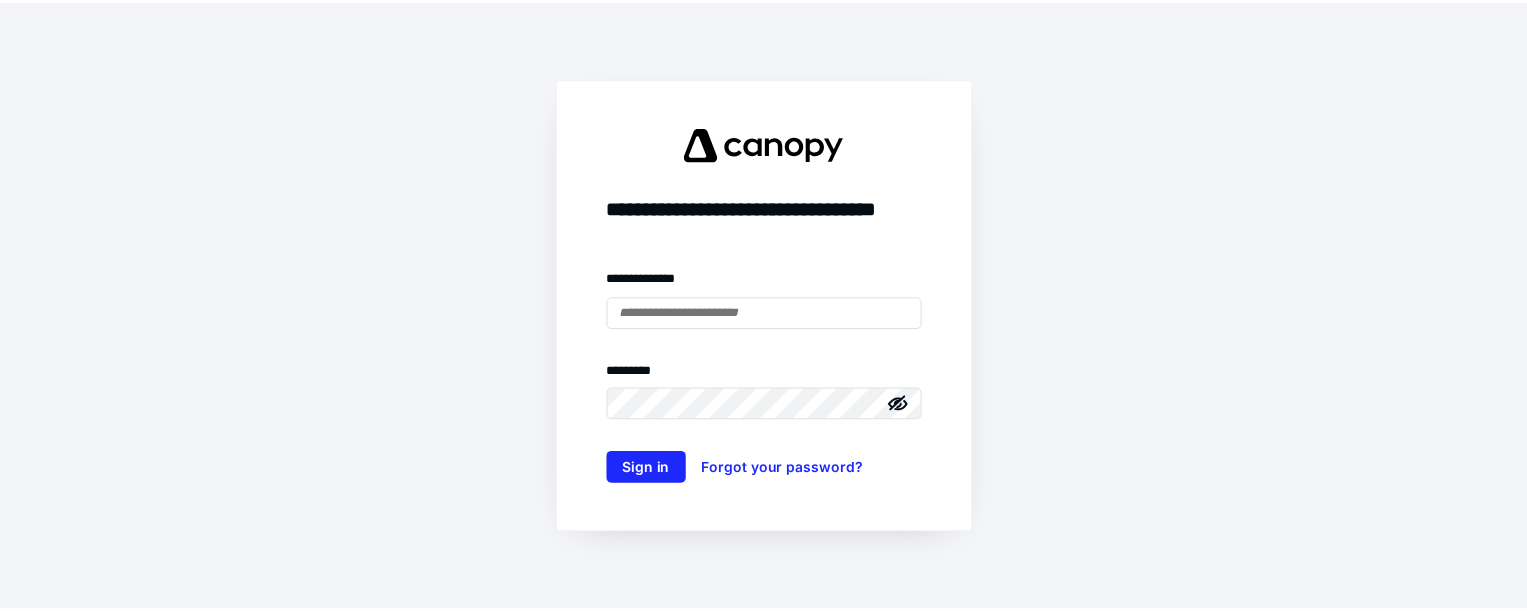 scroll, scrollTop: 0, scrollLeft: 0, axis: both 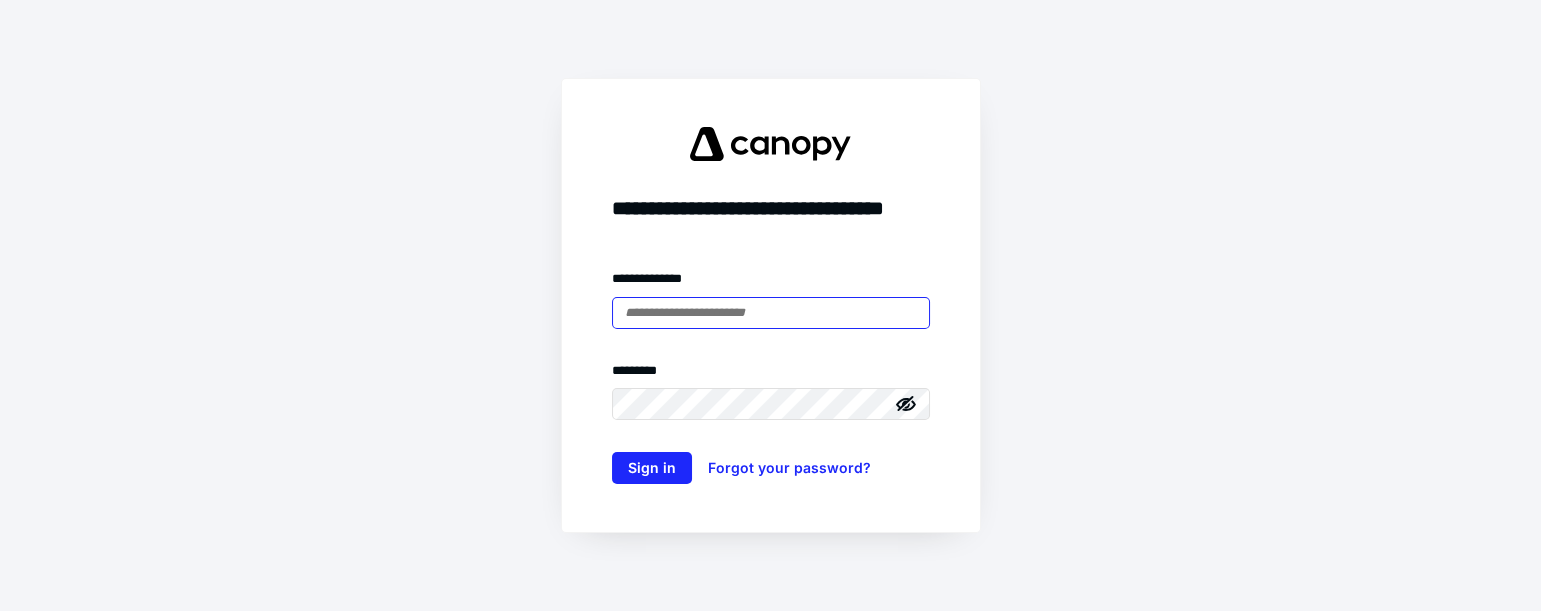 type on "**********" 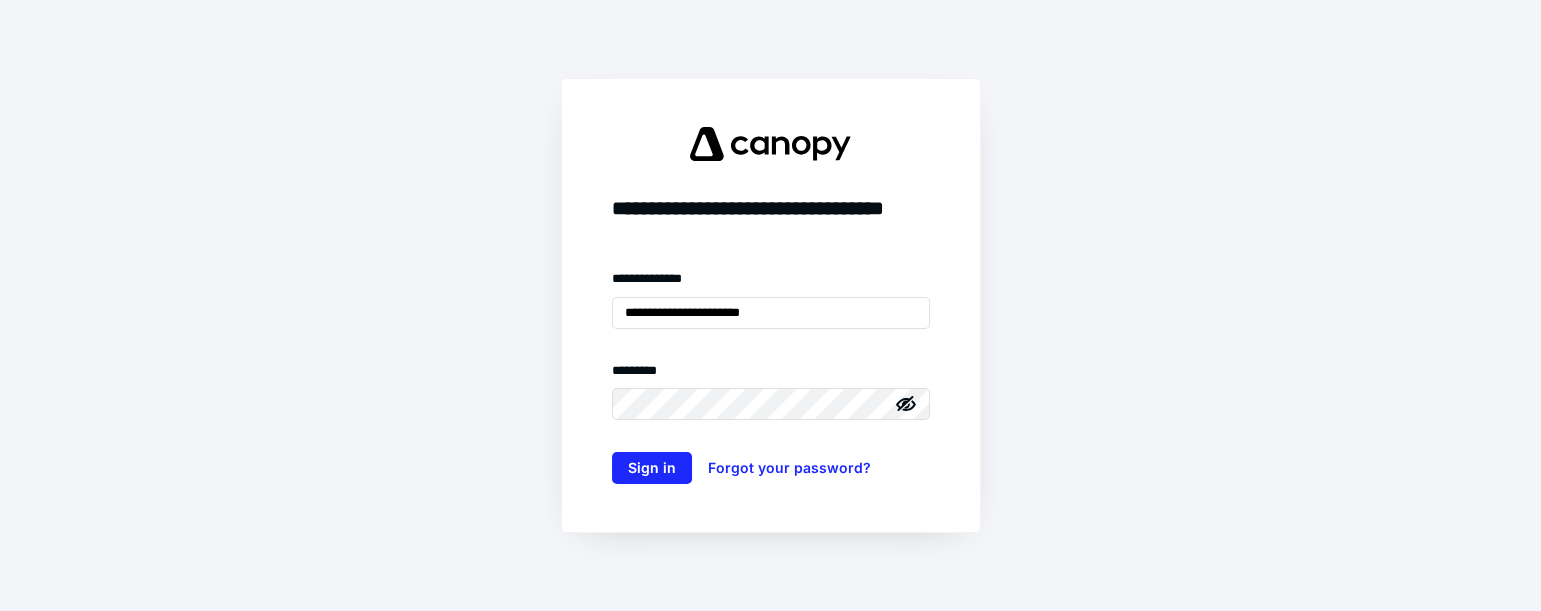drag, startPoint x: 1049, startPoint y: 271, endPoint x: 758, endPoint y: 378, distance: 310.04837 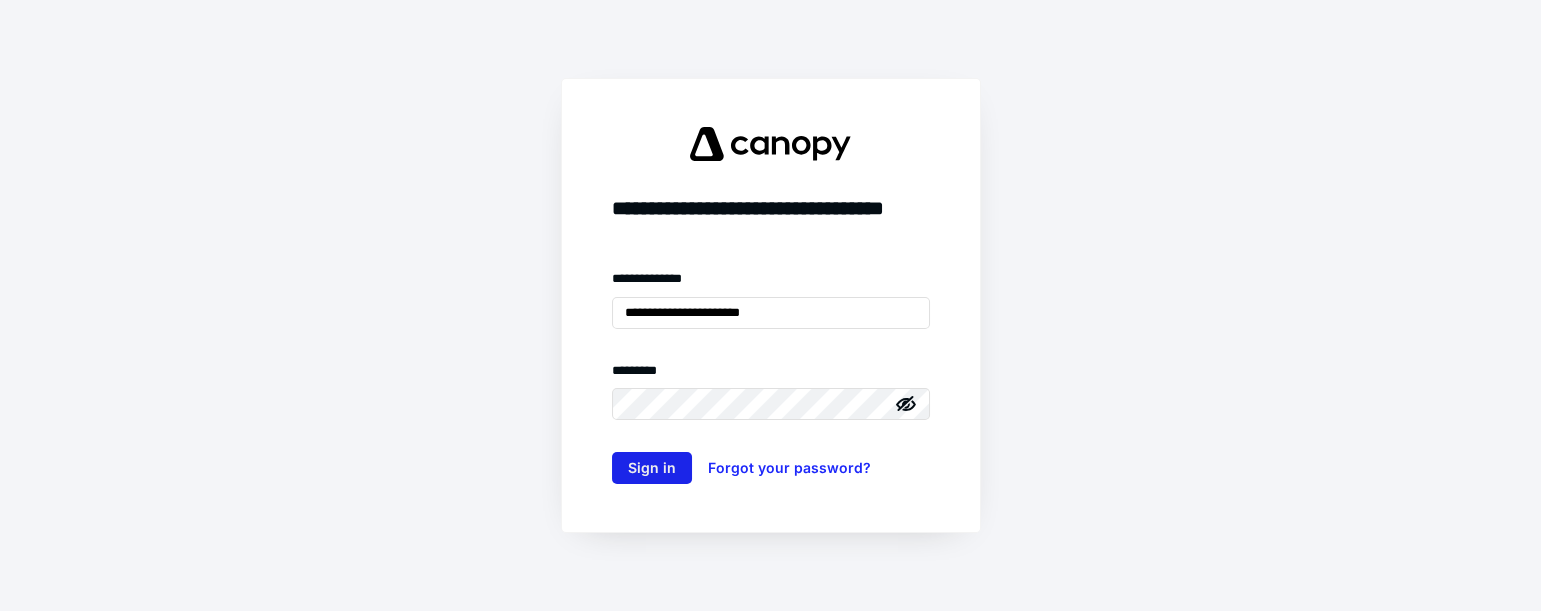 click on "Sign in" at bounding box center (652, 468) 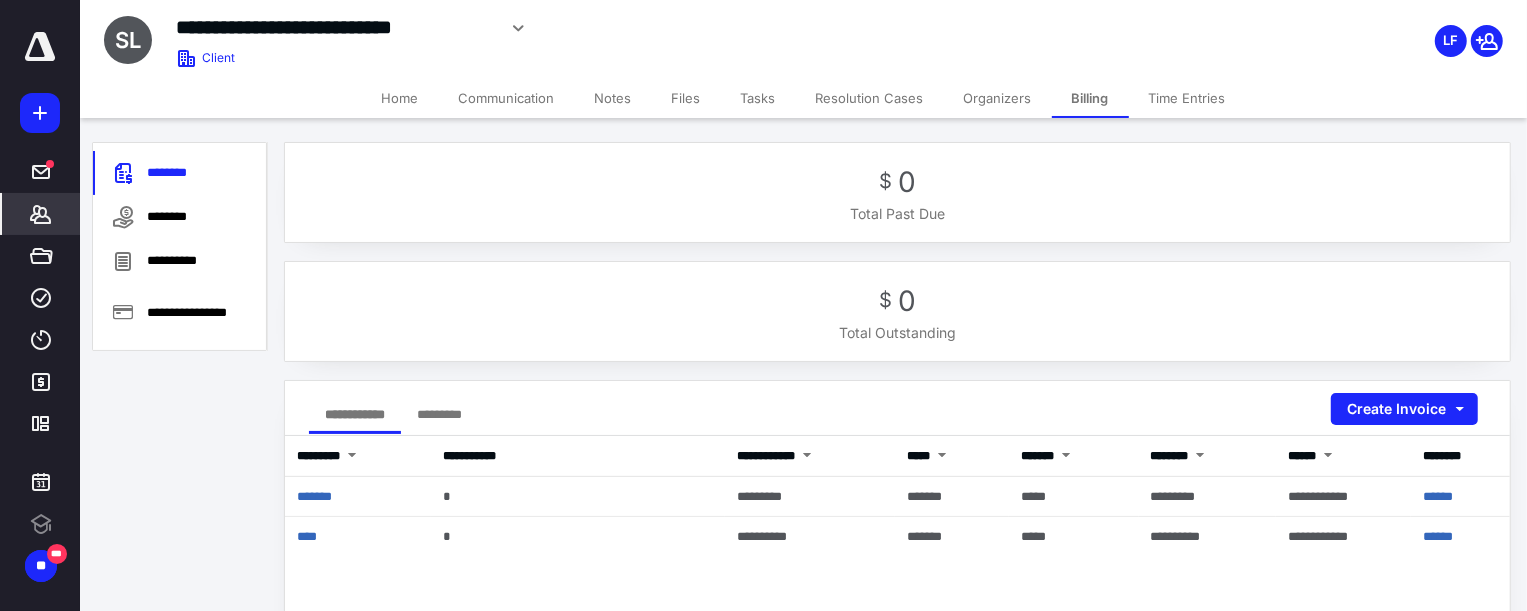 scroll, scrollTop: 0, scrollLeft: 0, axis: both 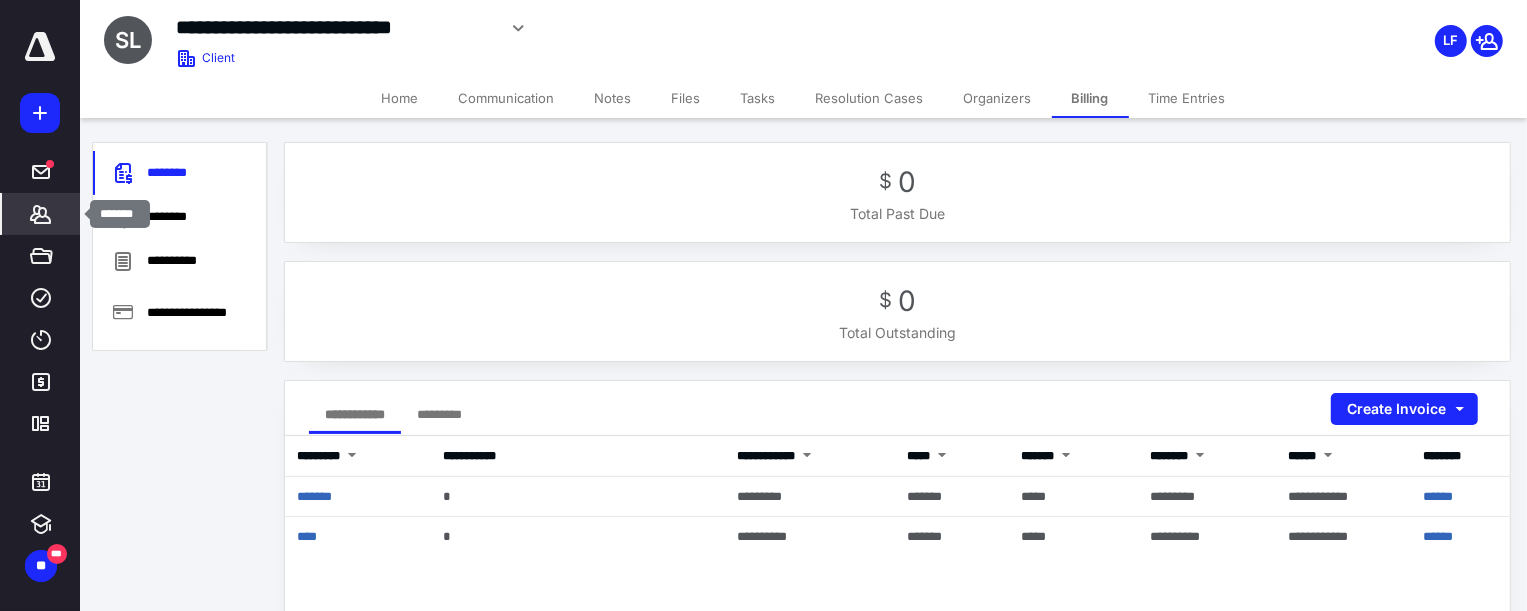 click 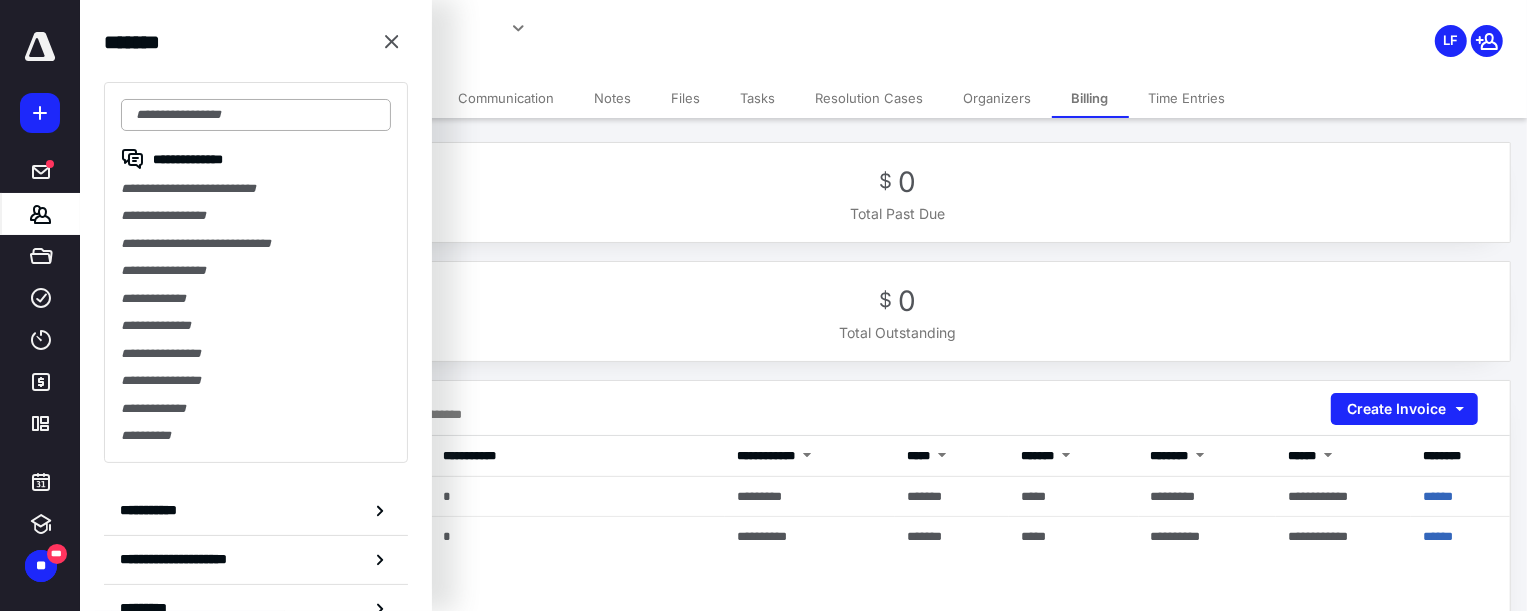click at bounding box center [256, 115] 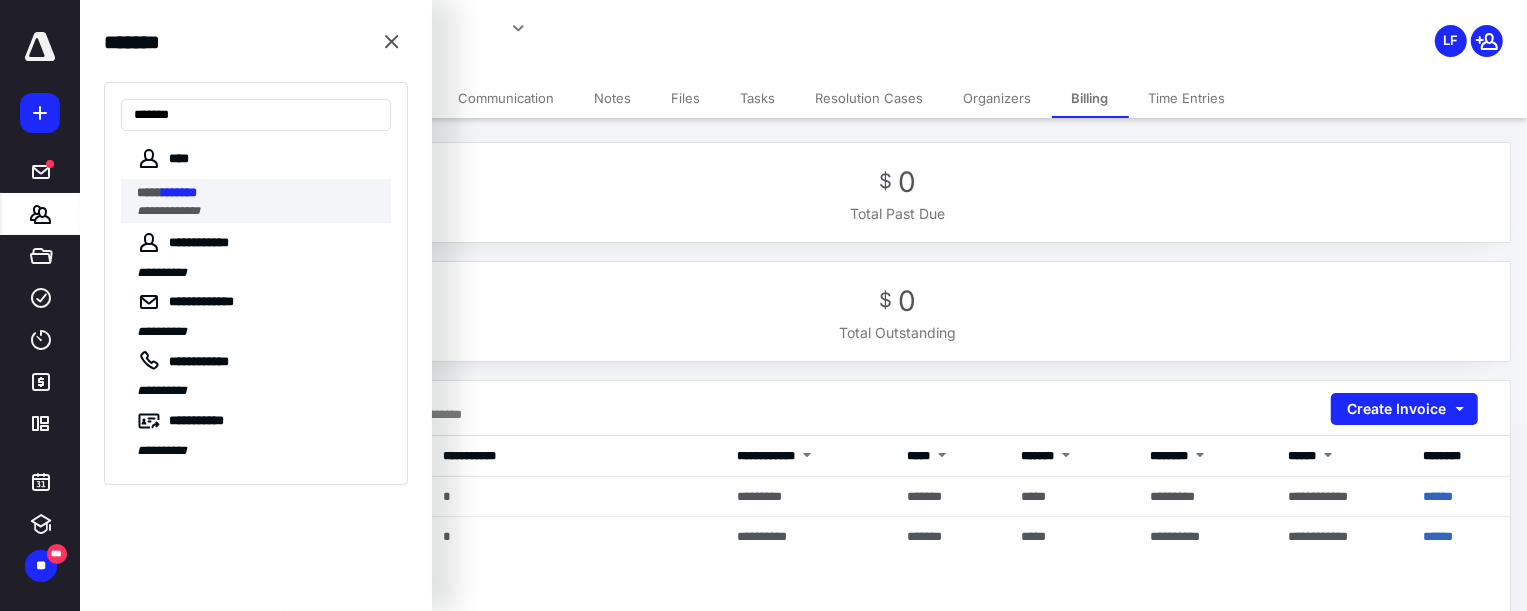 type on "*******" 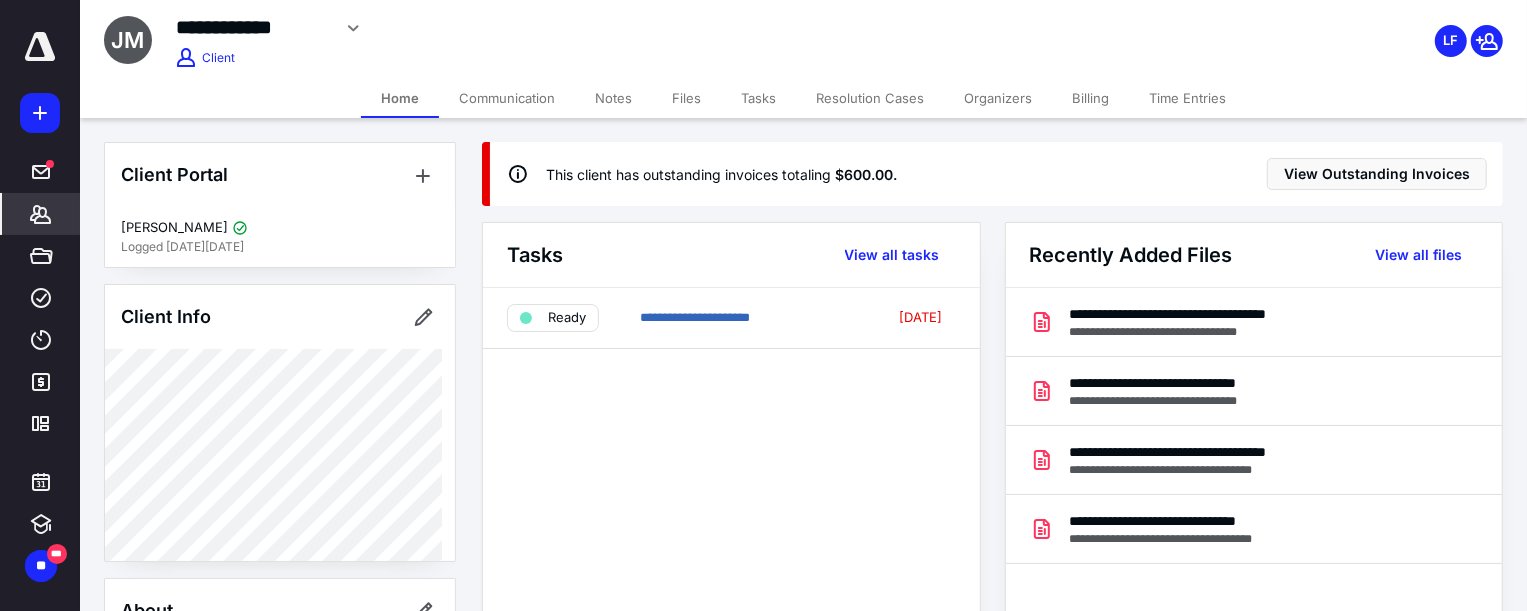 click on "Billing" at bounding box center [1090, 98] 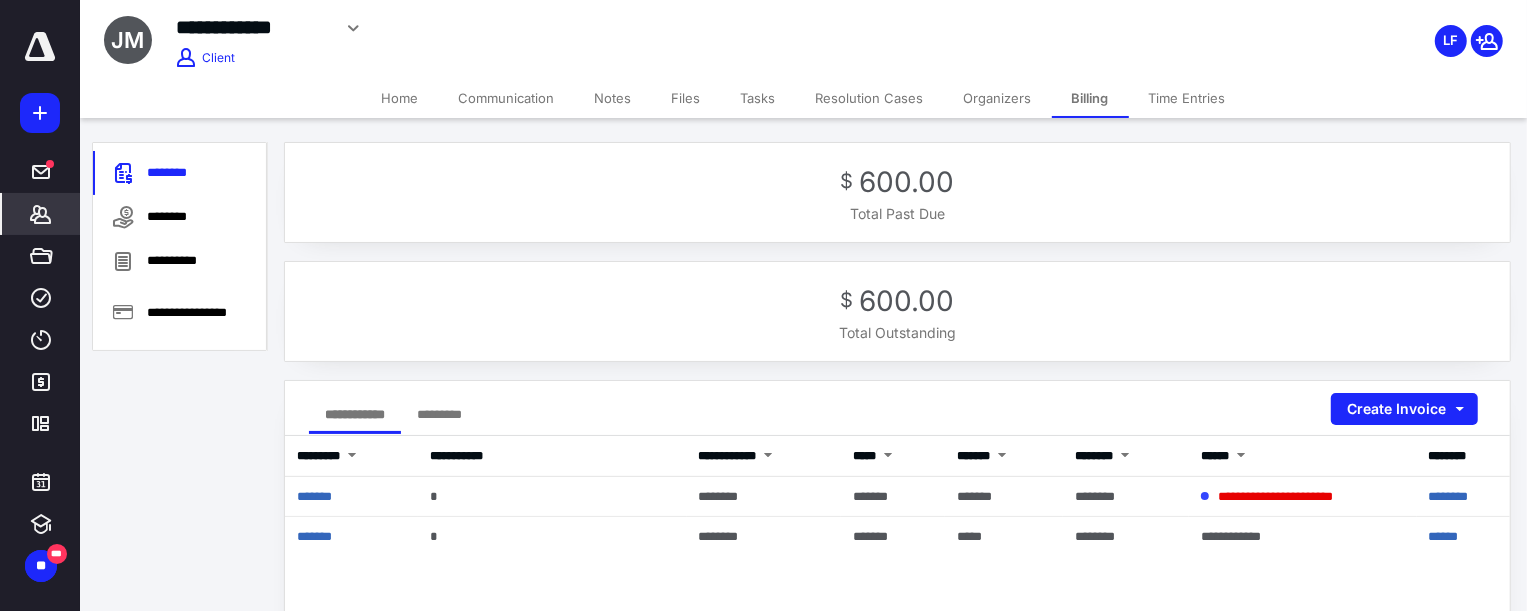 click on "Home" at bounding box center (400, 98) 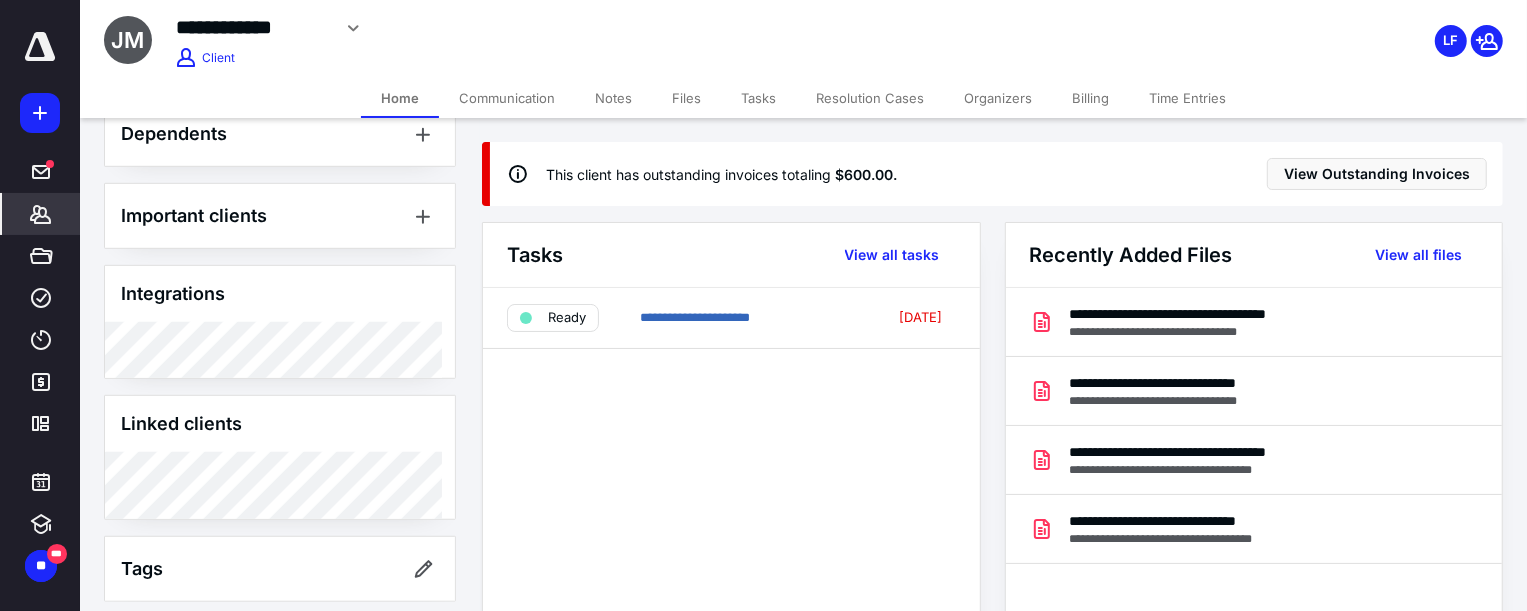 scroll, scrollTop: 987, scrollLeft: 0, axis: vertical 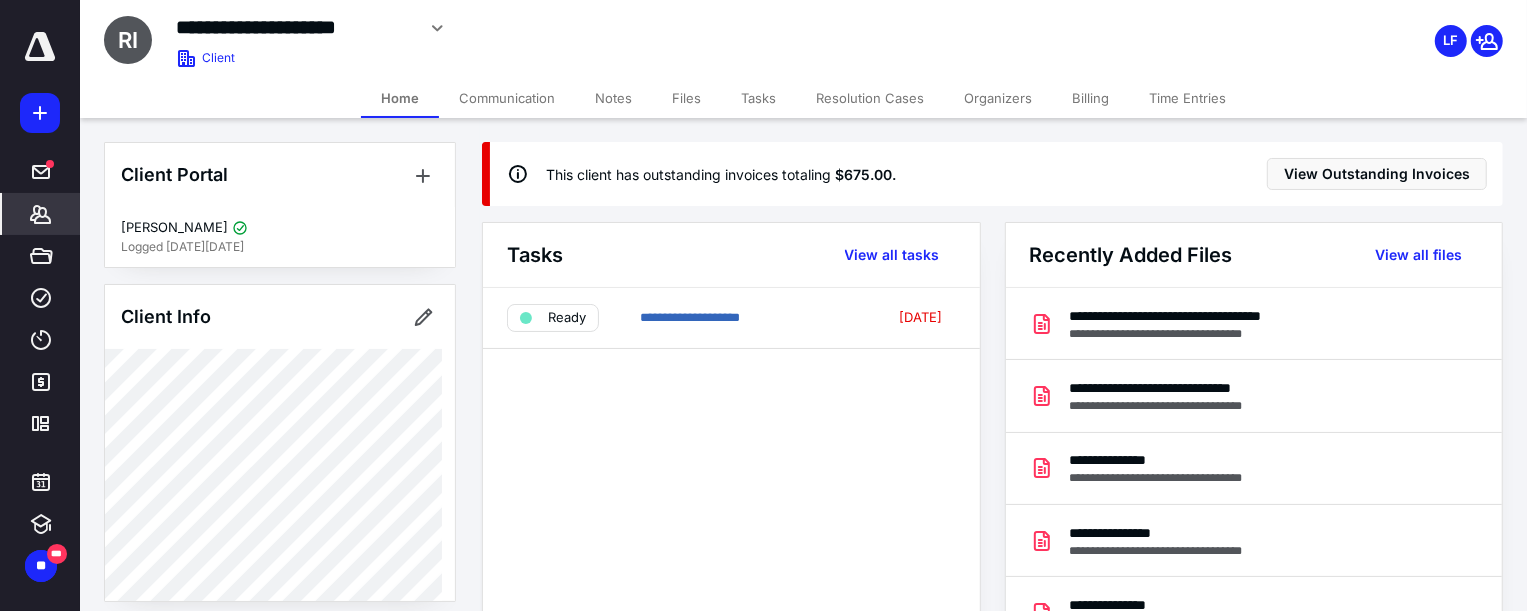 click on "Billing" at bounding box center (1090, 98) 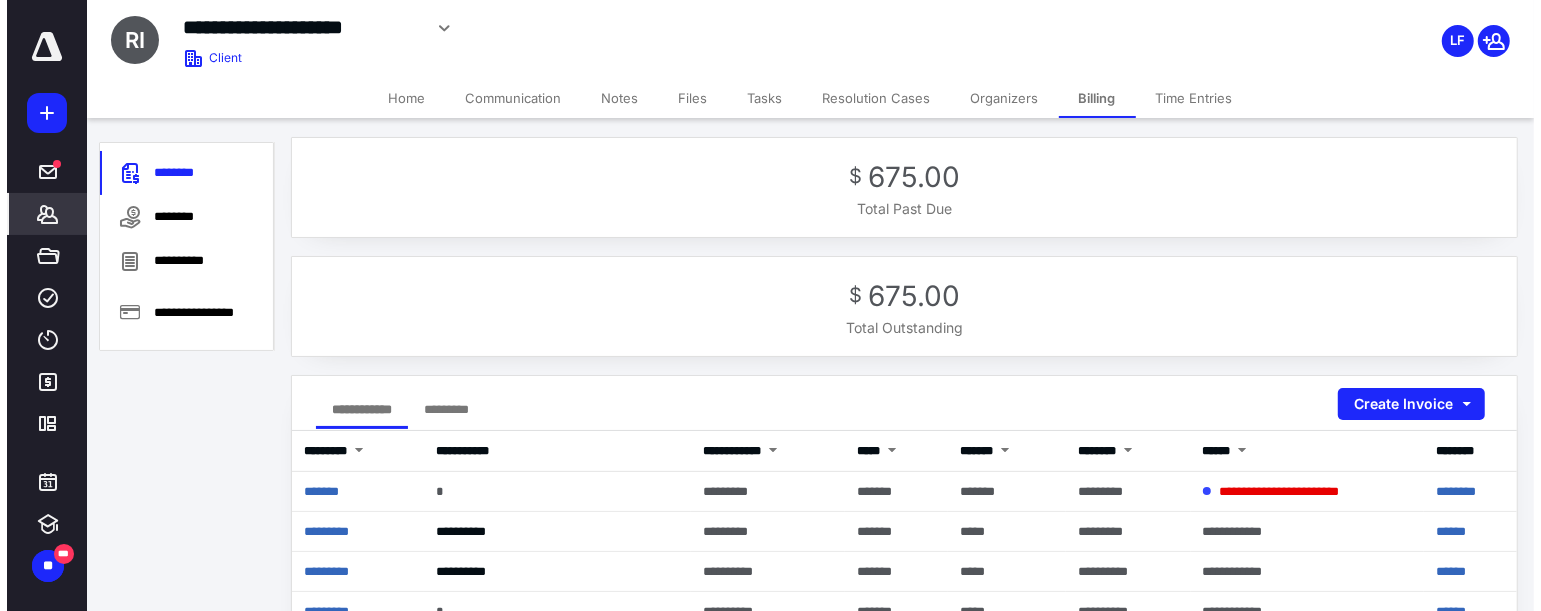 scroll, scrollTop: 0, scrollLeft: 0, axis: both 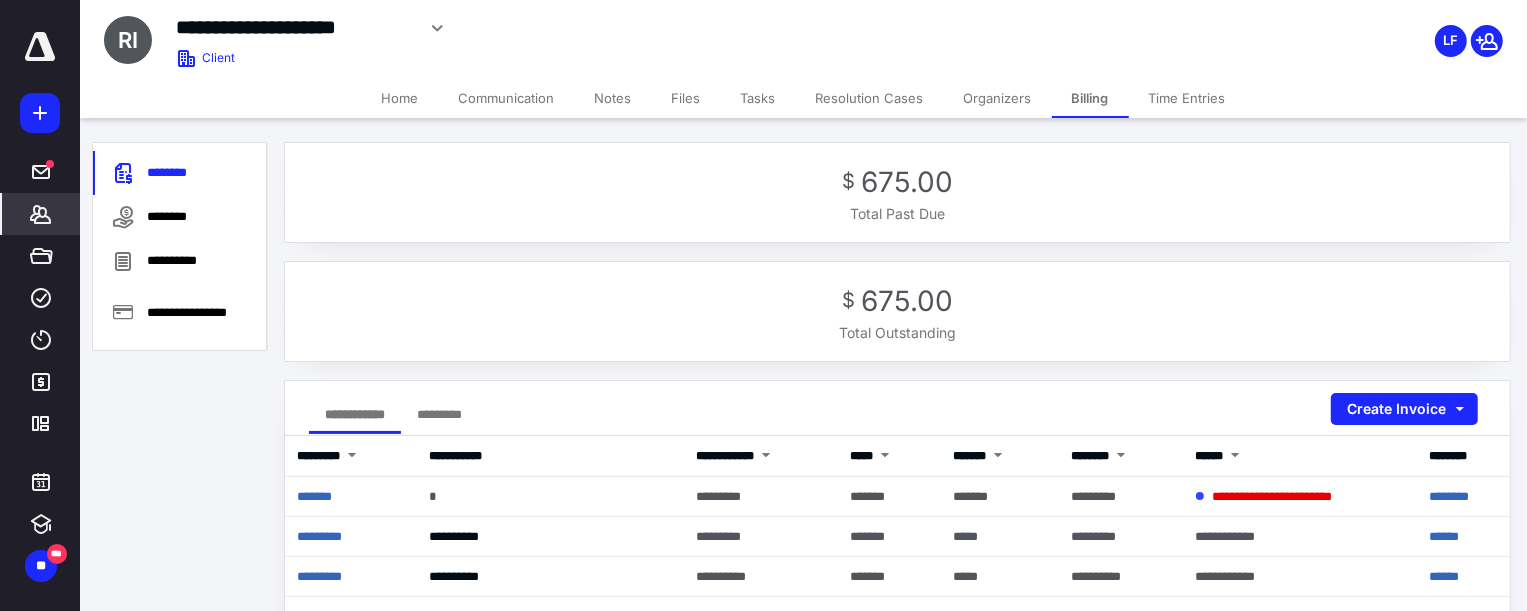 click on "Home" at bounding box center (400, 98) 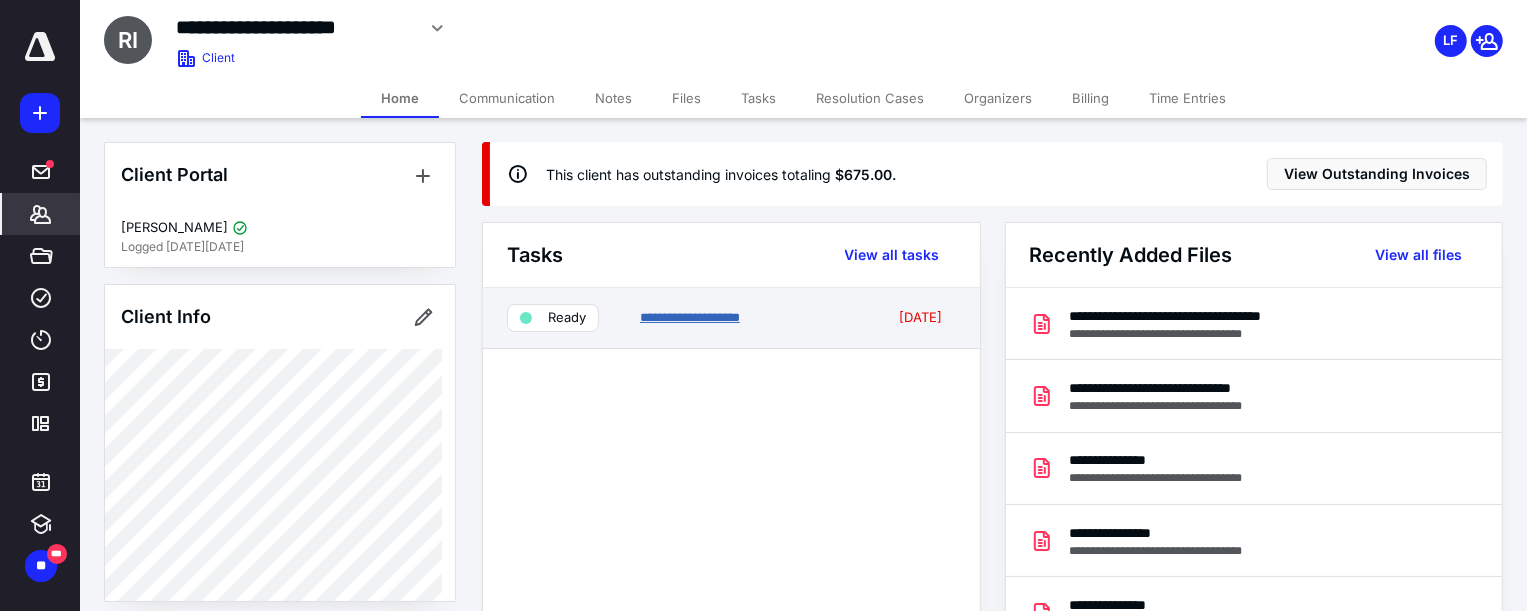 click on "**********" at bounding box center (690, 317) 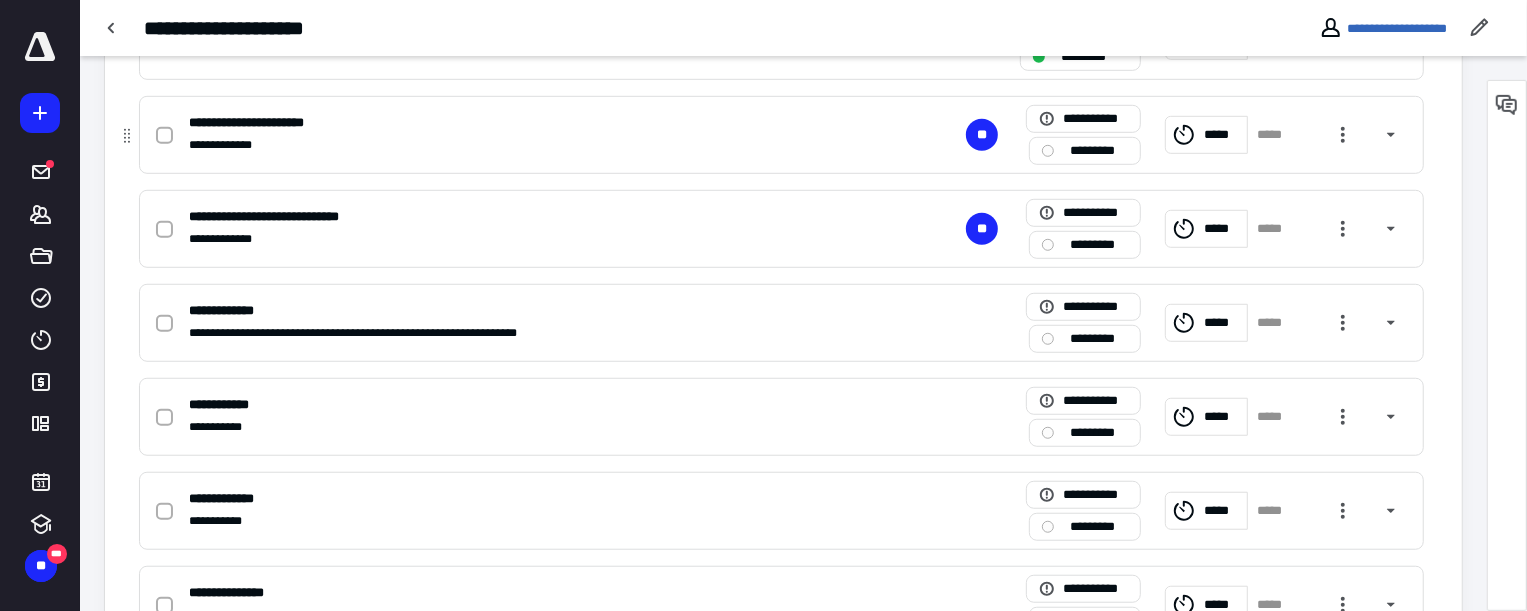 scroll, scrollTop: 913, scrollLeft: 0, axis: vertical 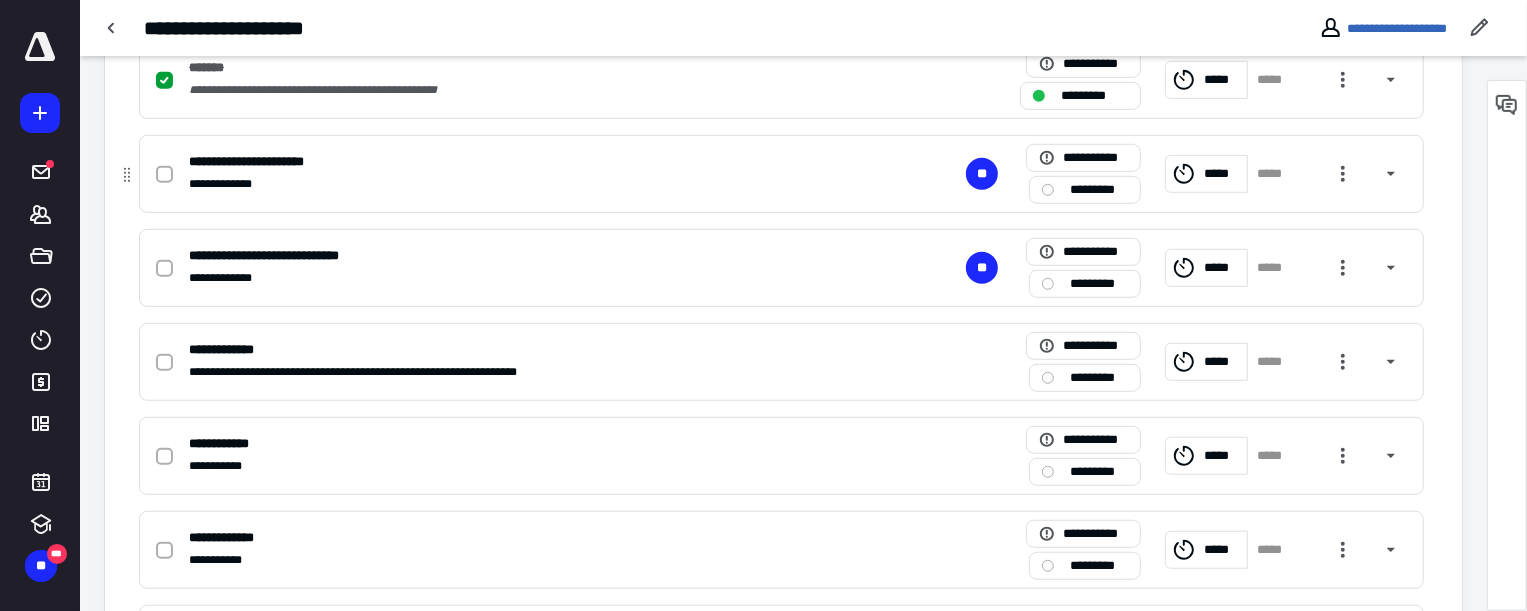 click at bounding box center [164, 175] 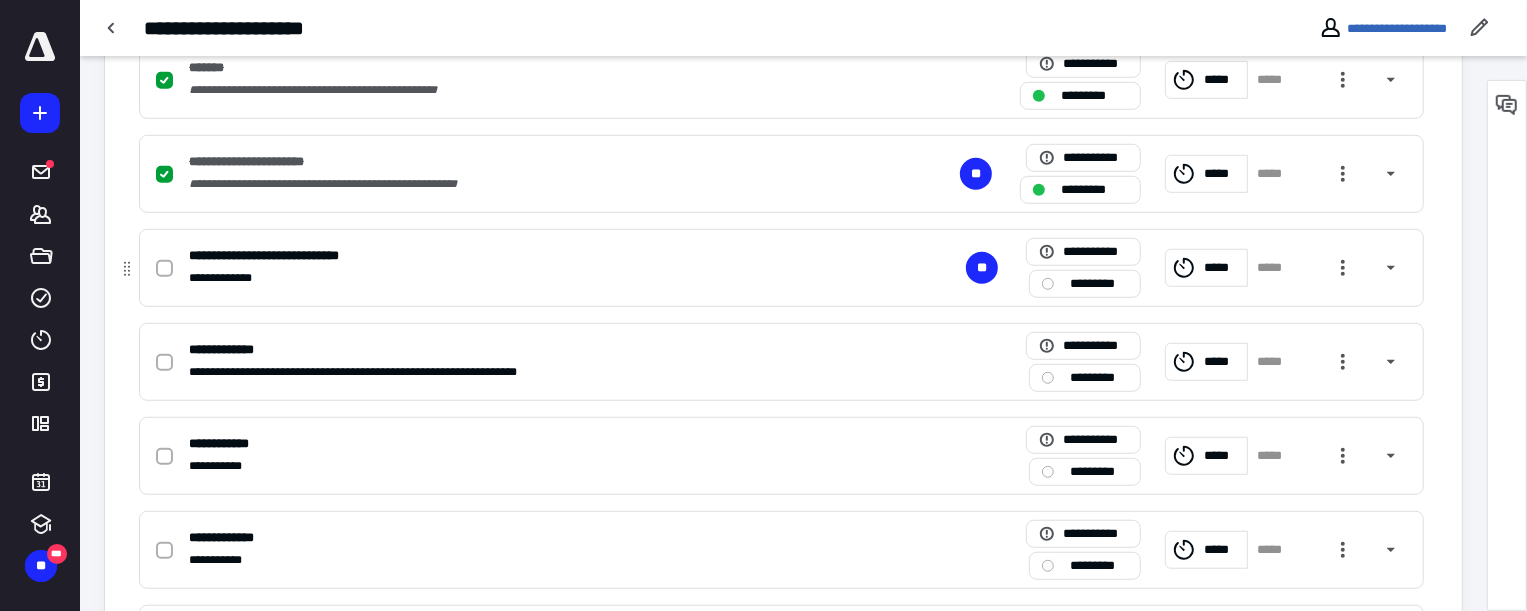 click 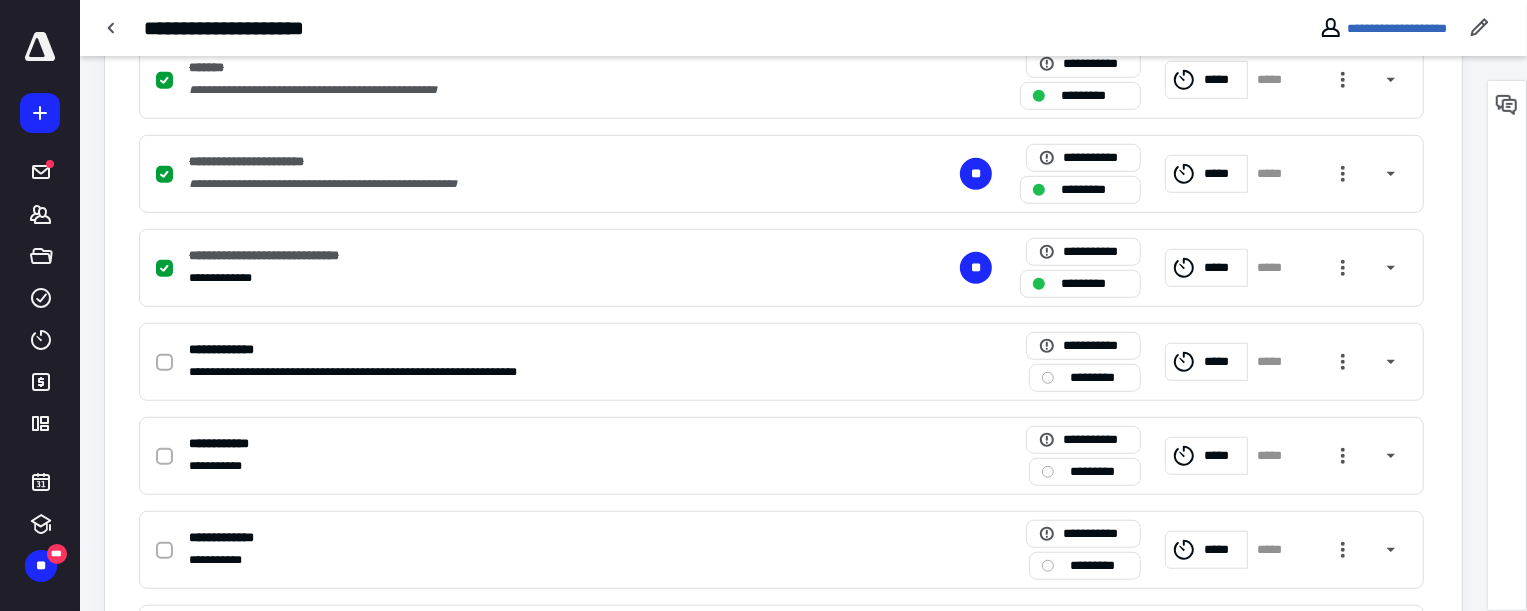 drag, startPoint x: 130, startPoint y: 8, endPoint x: 109, endPoint y: 25, distance: 27.018513 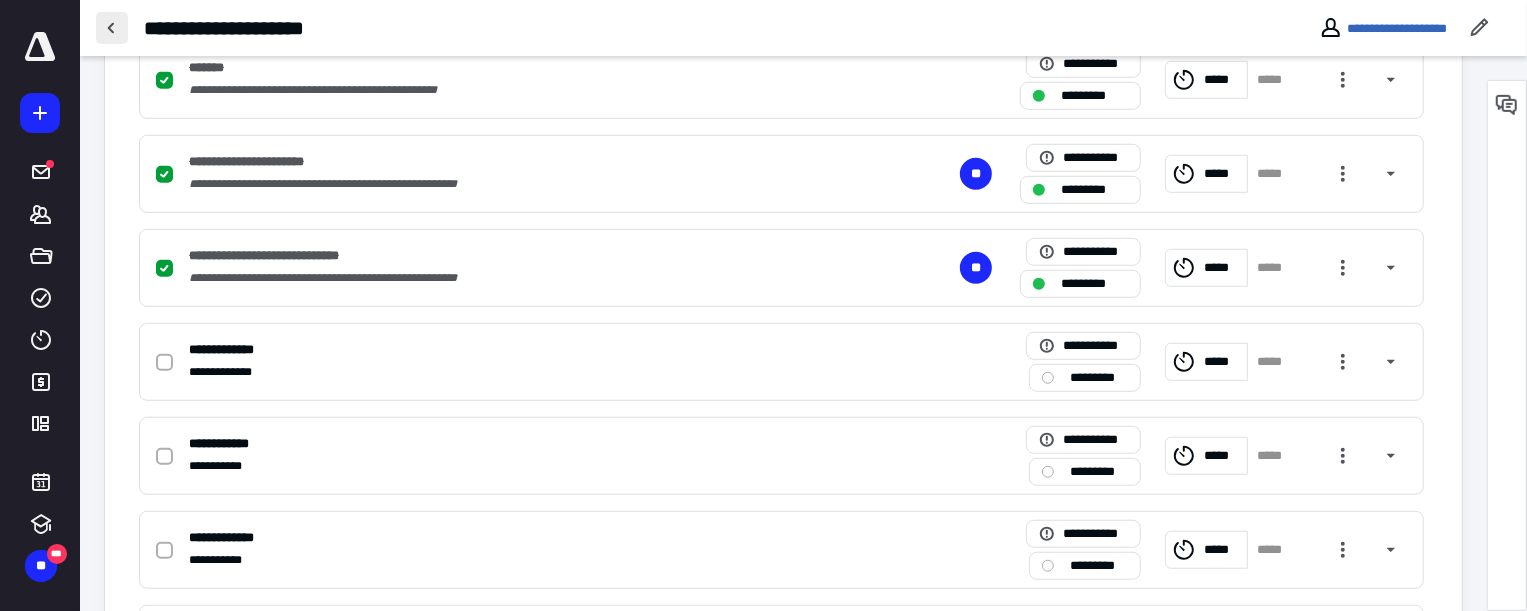 click at bounding box center [112, 28] 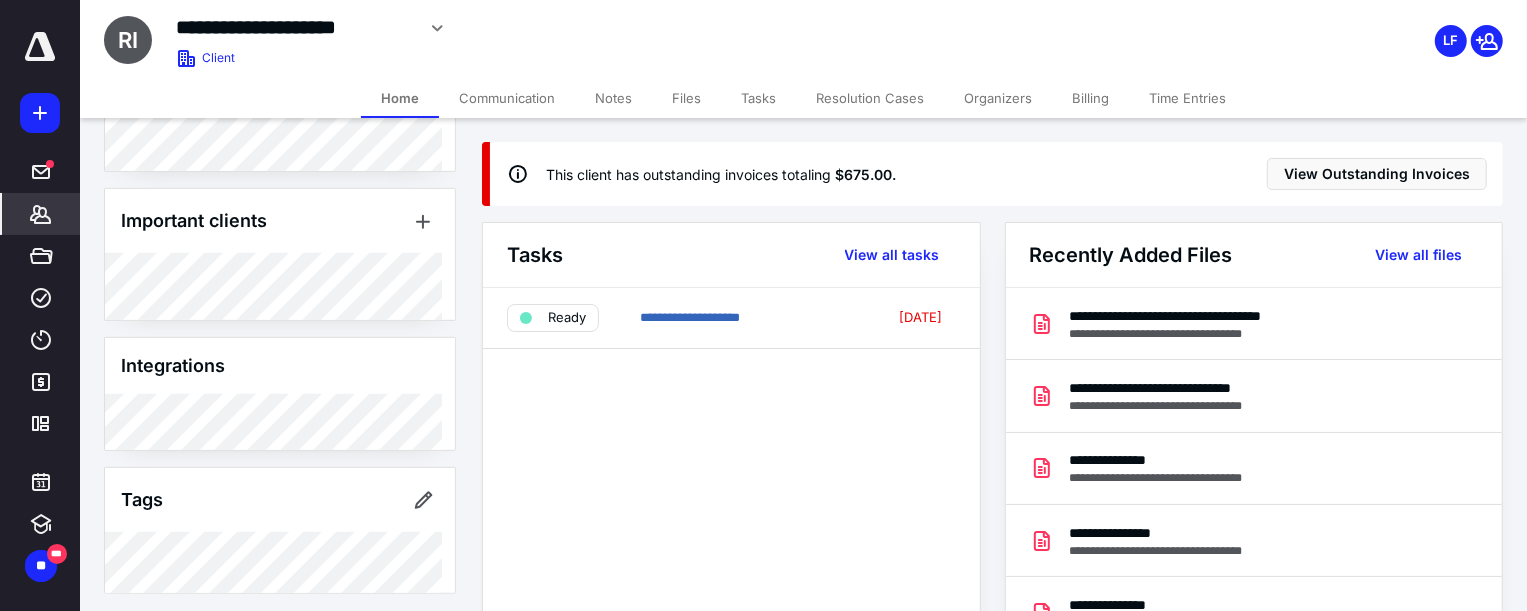 scroll, scrollTop: 786, scrollLeft: 0, axis: vertical 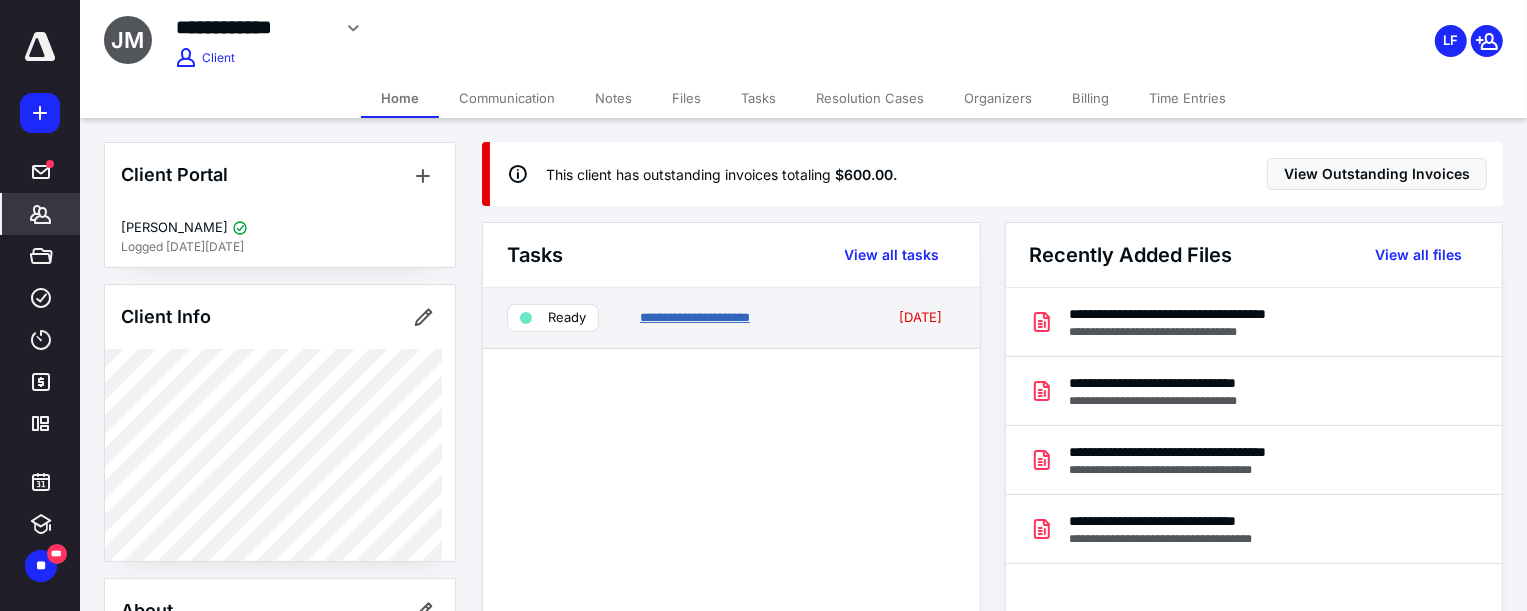 click on "**********" at bounding box center [695, 317] 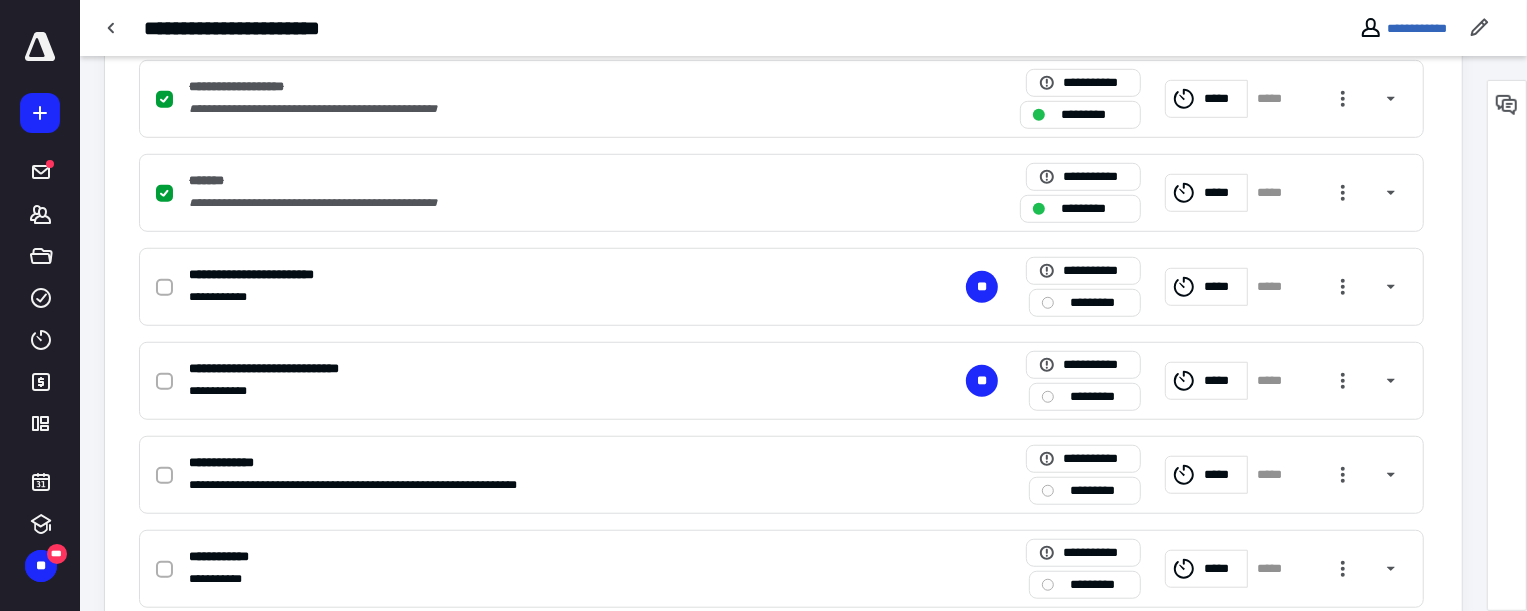 scroll, scrollTop: 1000, scrollLeft: 0, axis: vertical 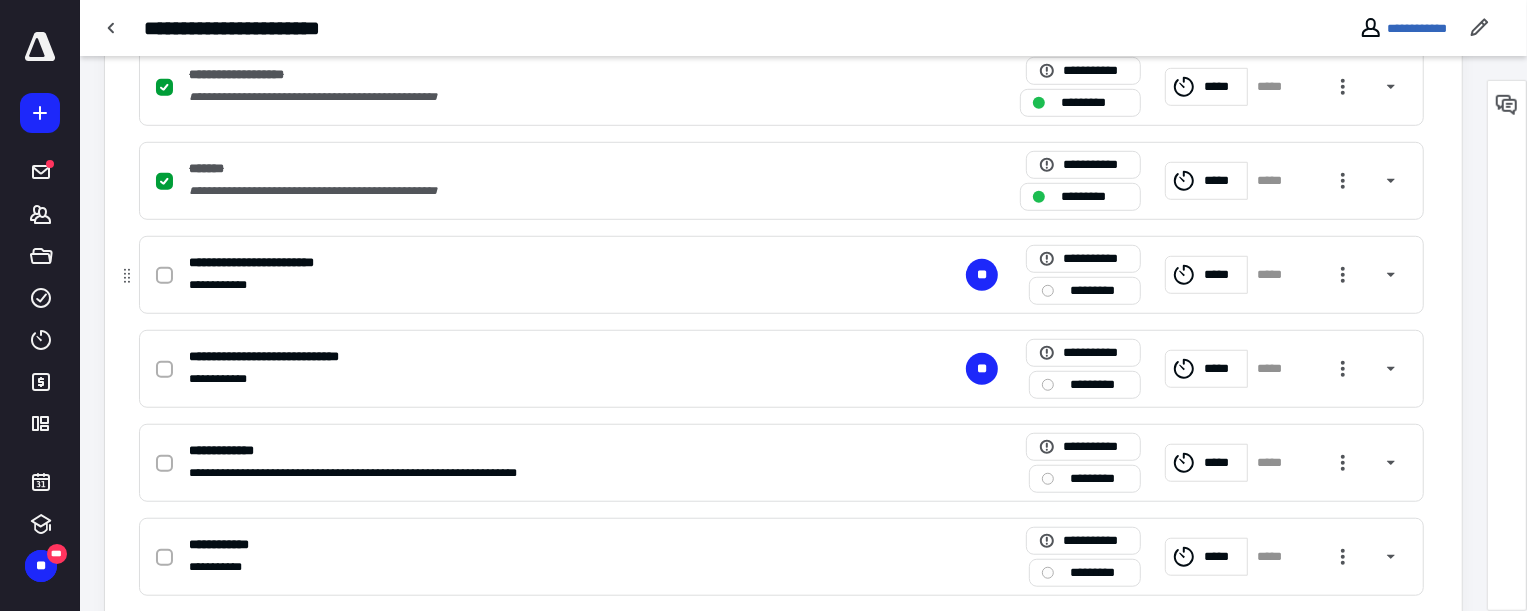 click 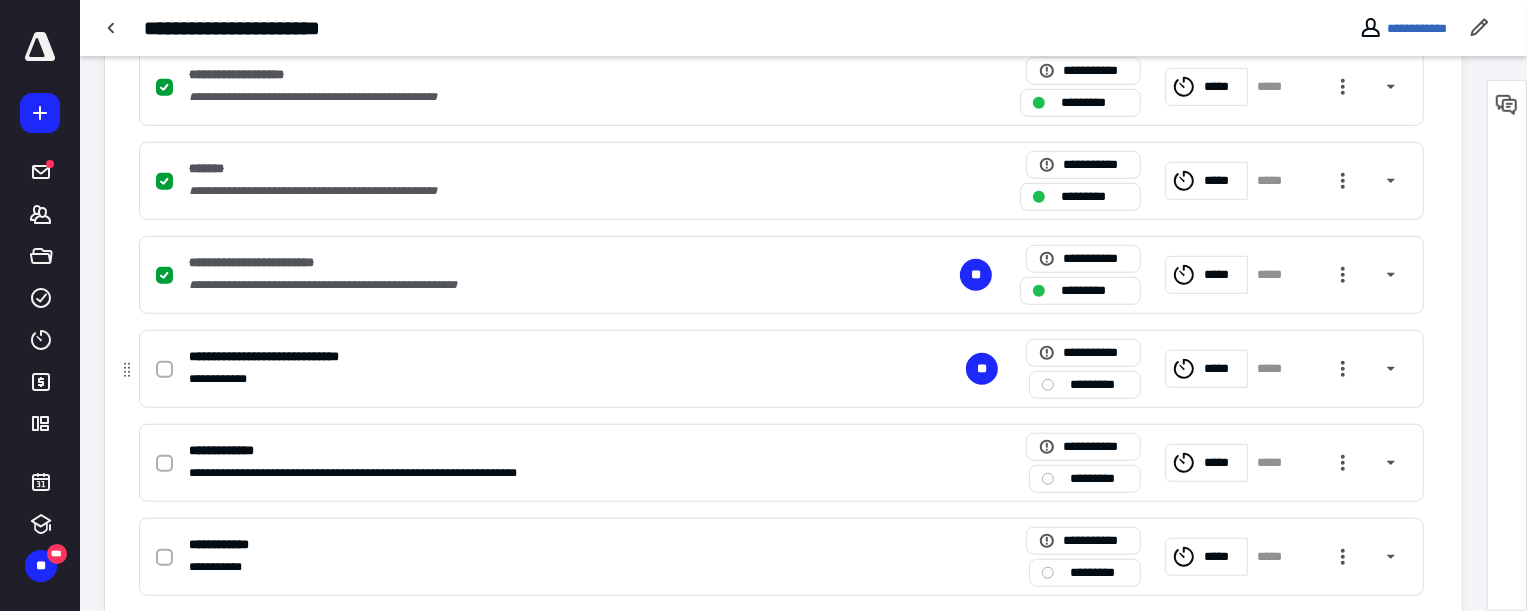 click 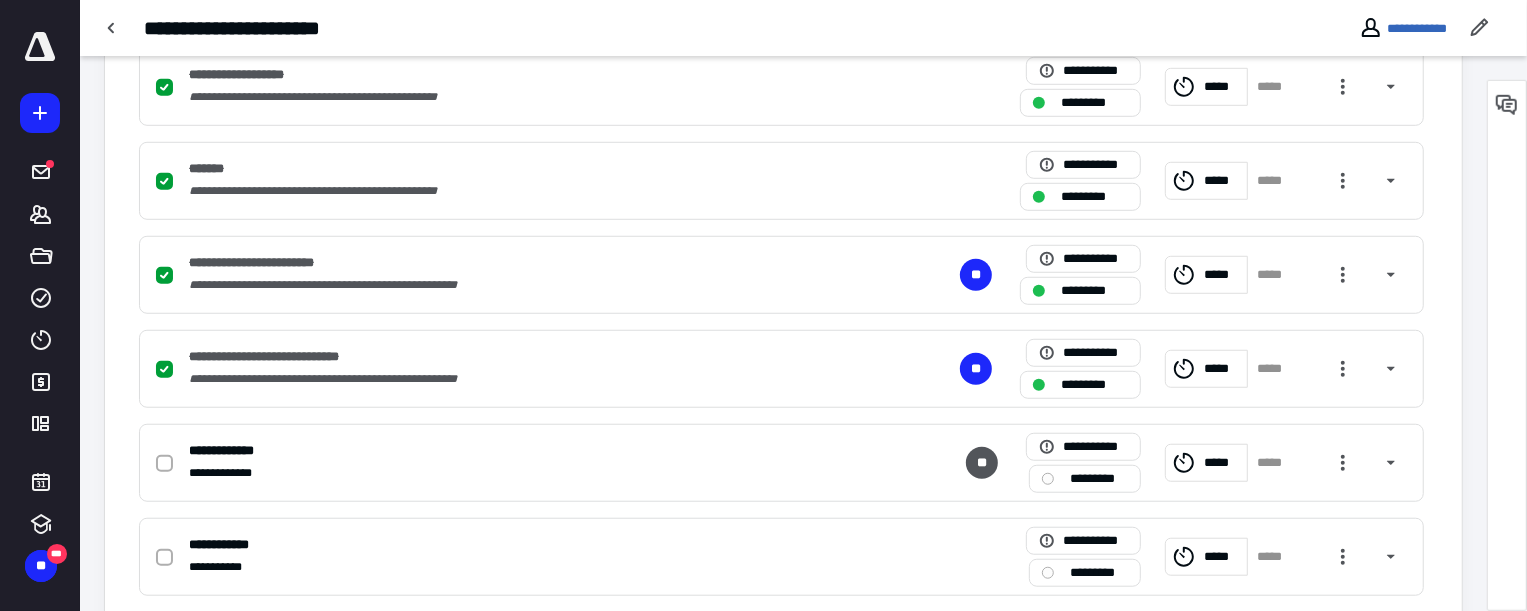 drag, startPoint x: 470, startPoint y: 23, endPoint x: 439, endPoint y: 35, distance: 33.24154 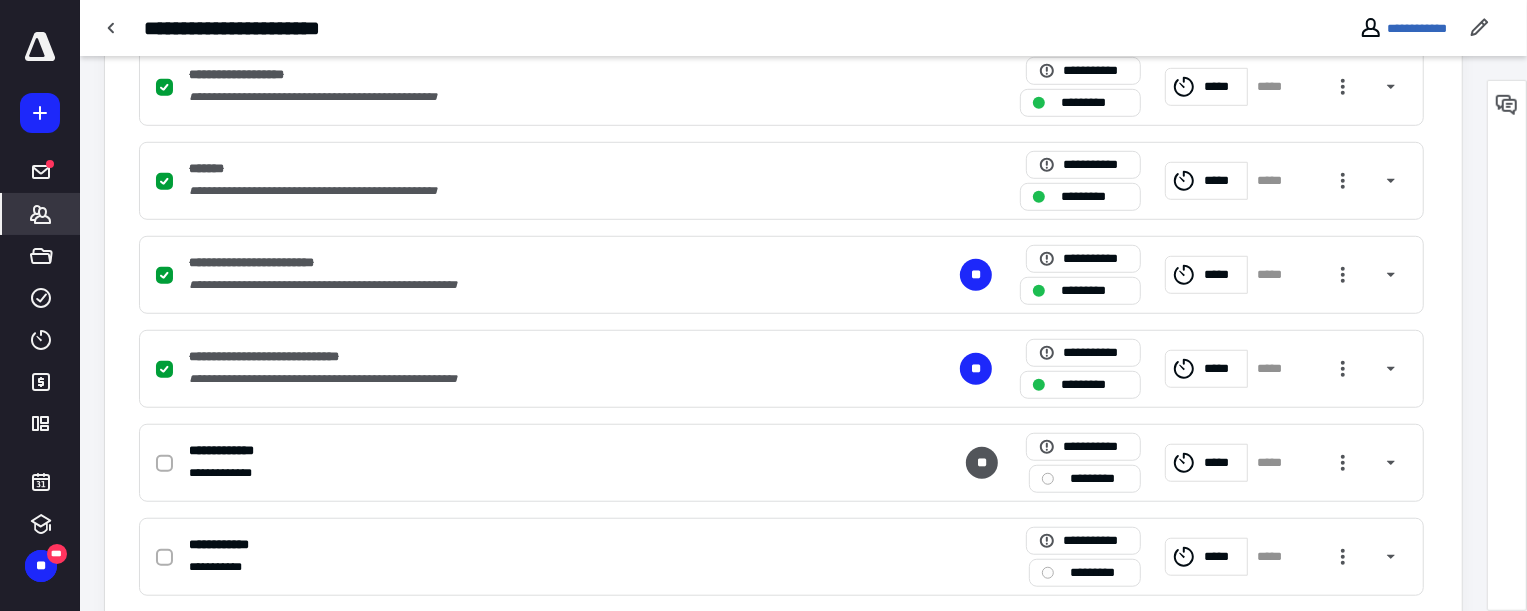 click 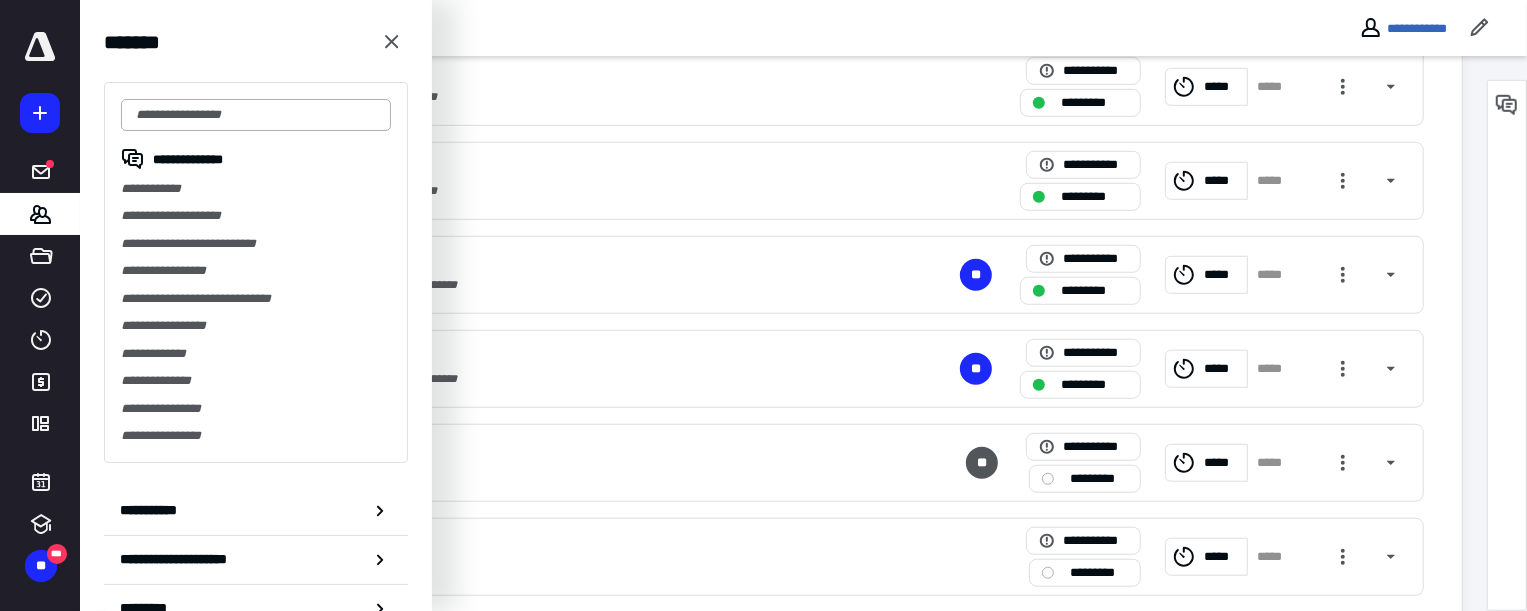 click at bounding box center [256, 115] 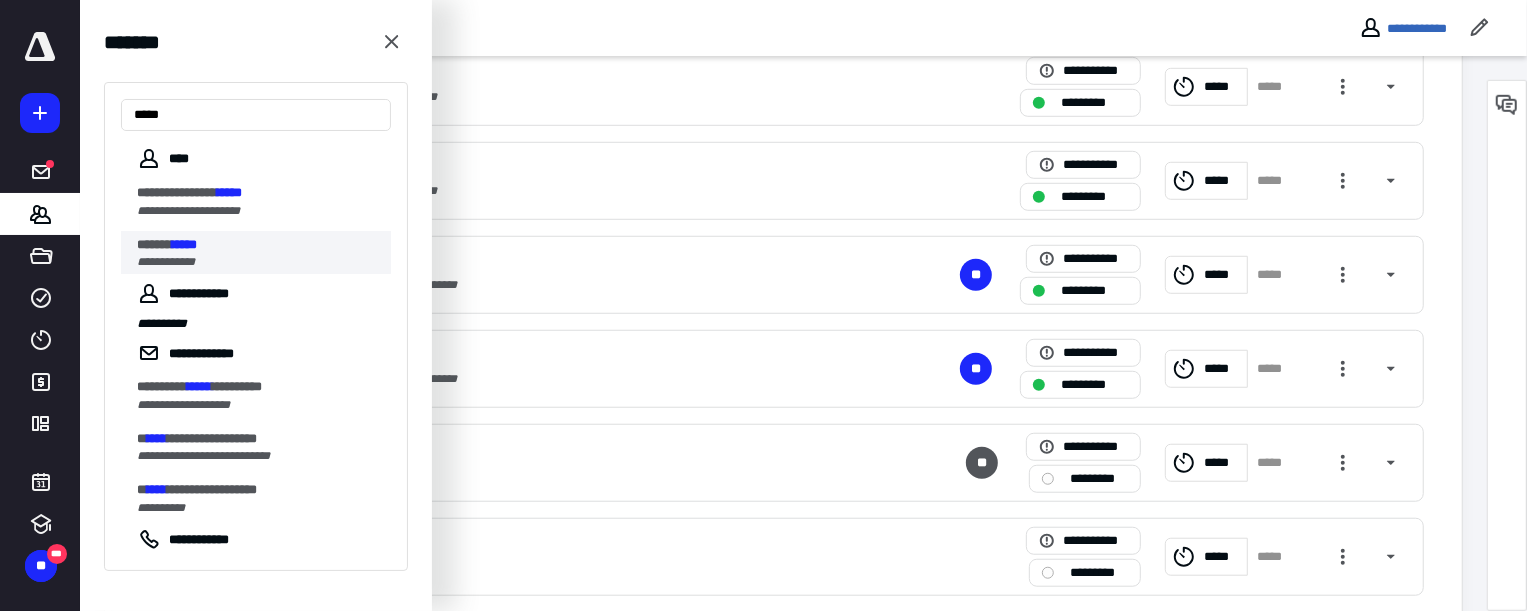 type on "*****" 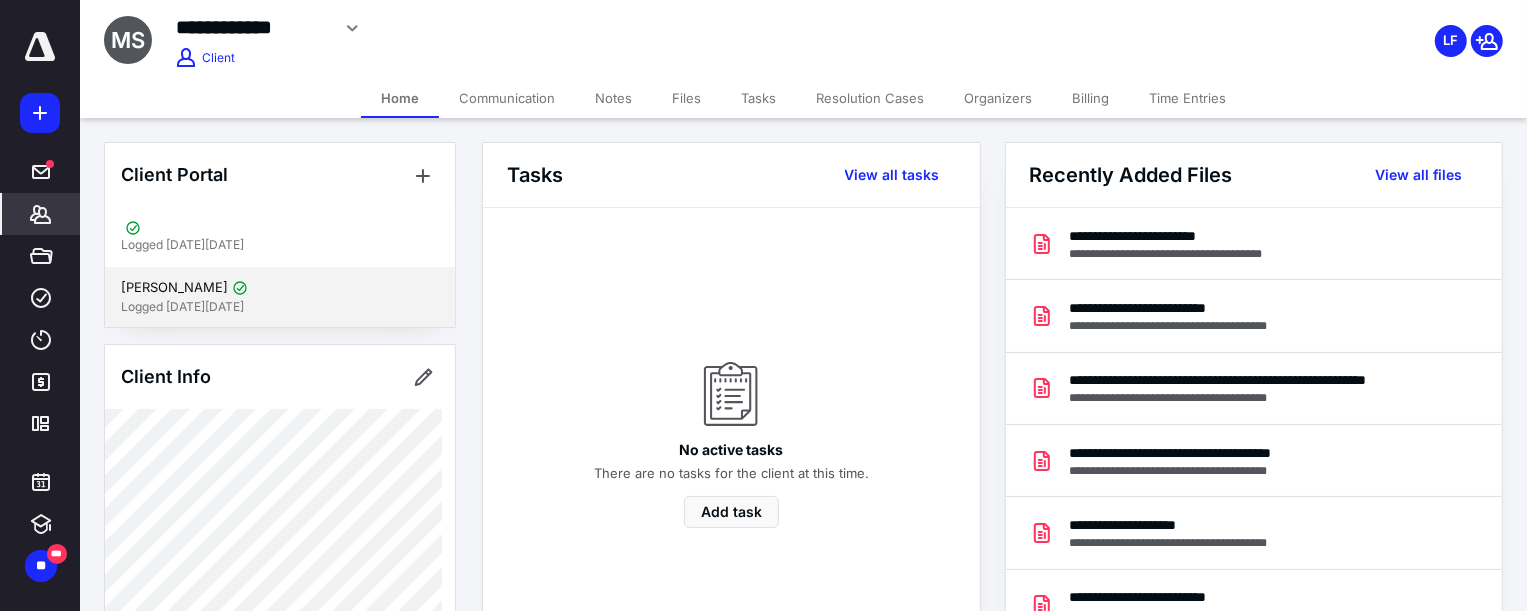 click at bounding box center (240, 288) 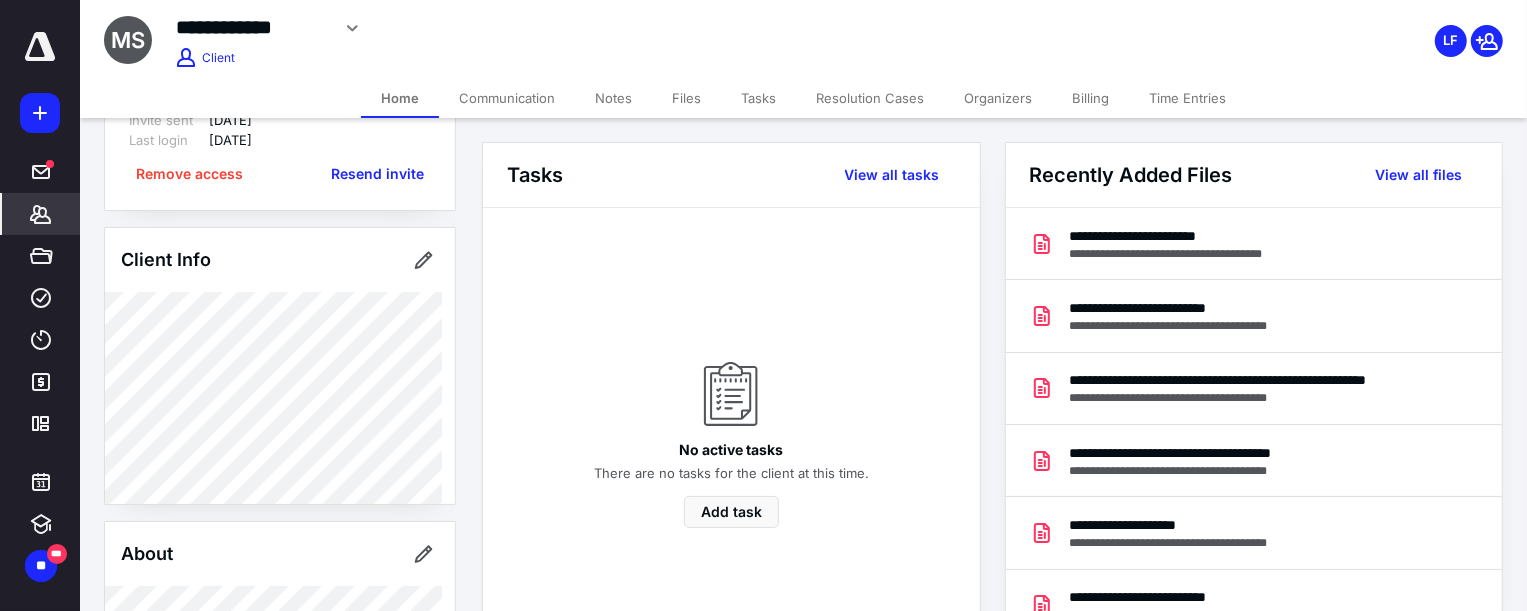 scroll, scrollTop: 0, scrollLeft: 0, axis: both 